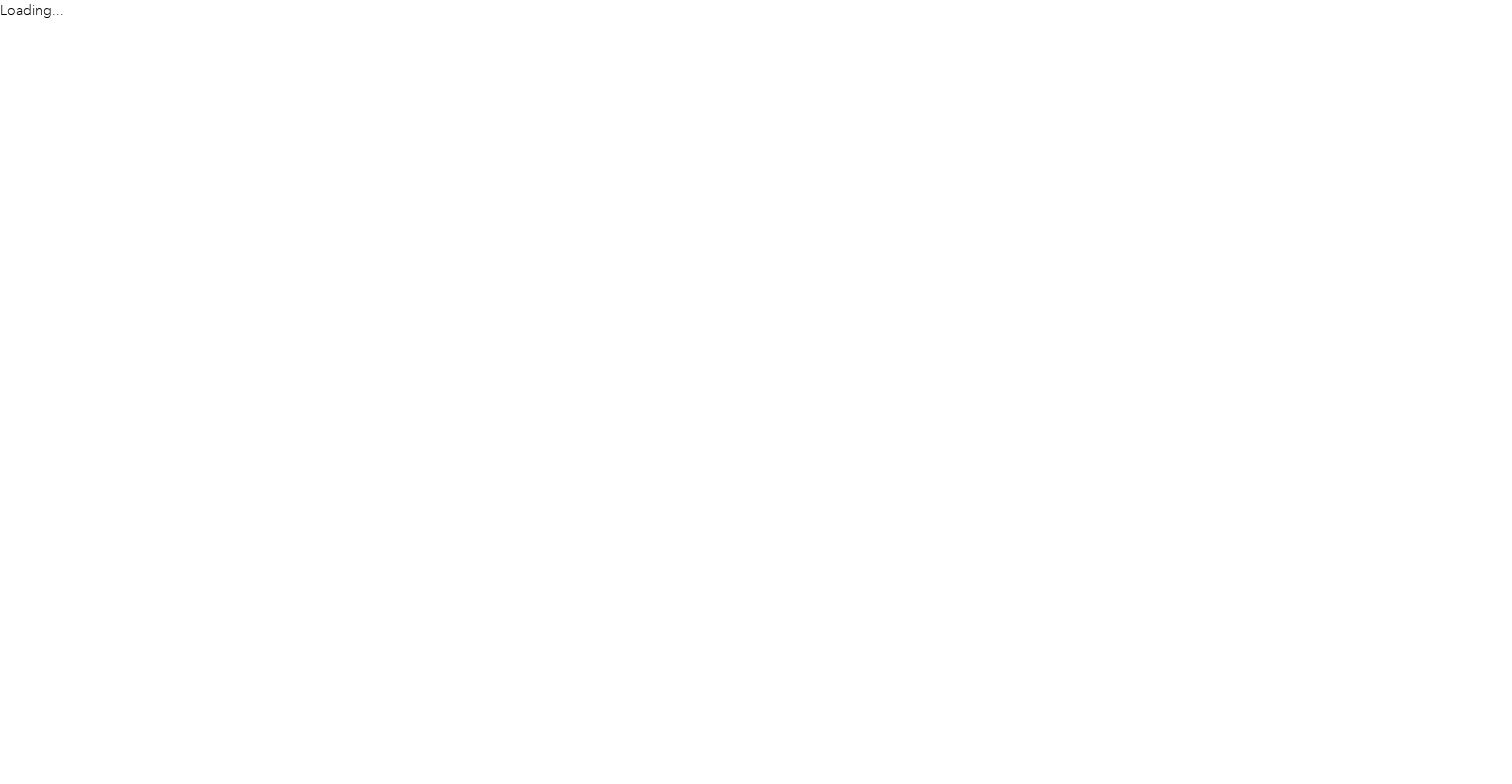 scroll, scrollTop: 0, scrollLeft: 0, axis: both 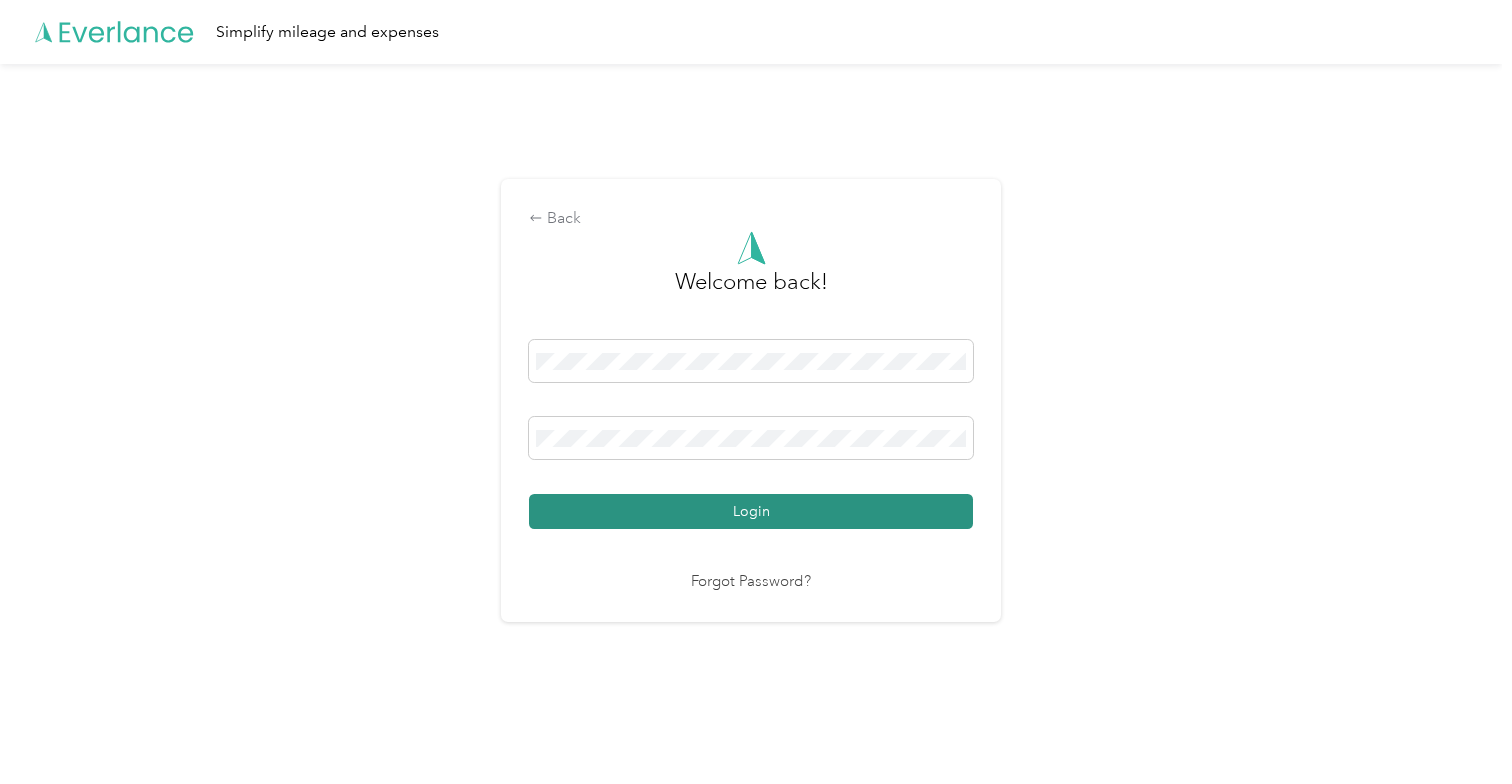 click on "Login" at bounding box center [751, 511] 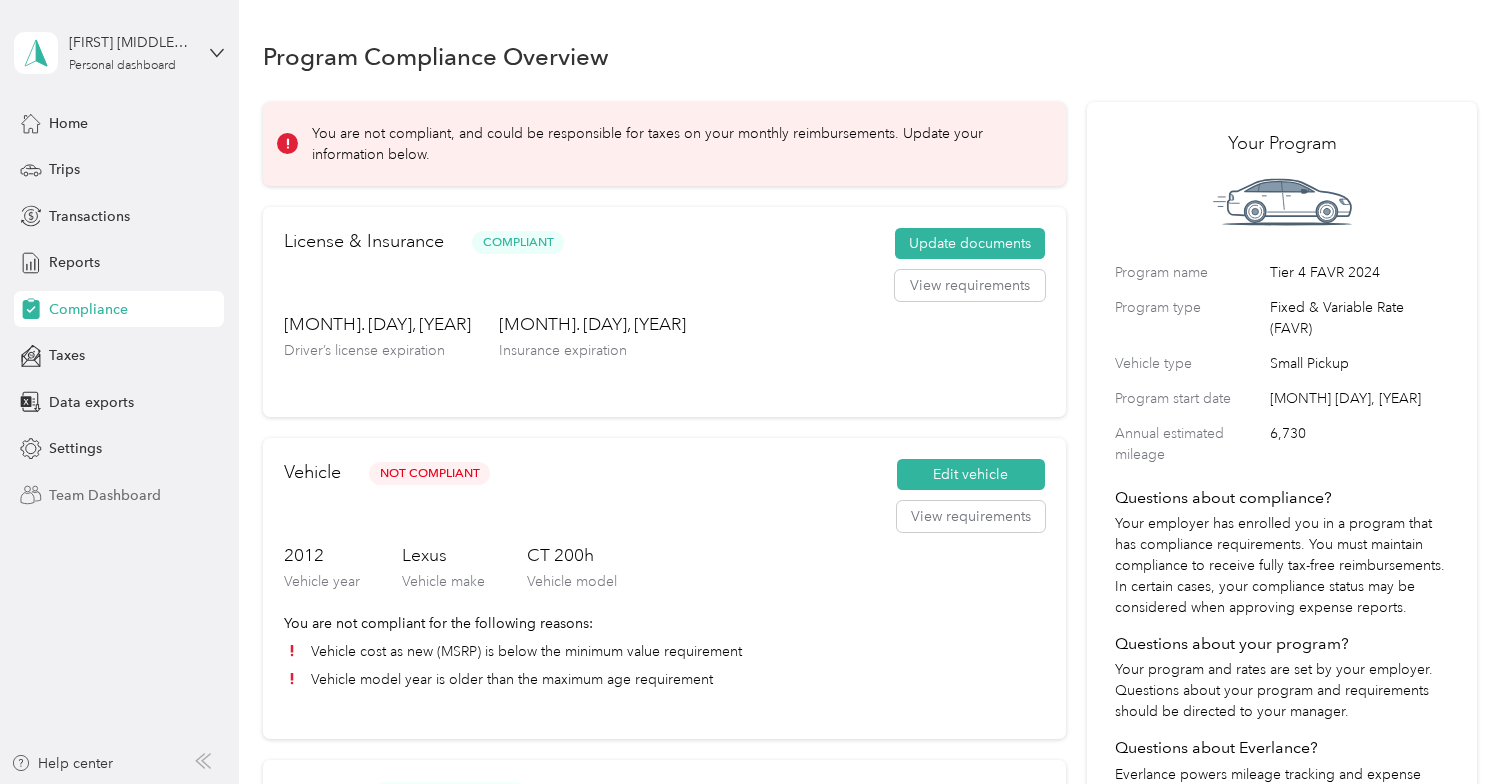 click on "Team Dashboard" at bounding box center [105, 495] 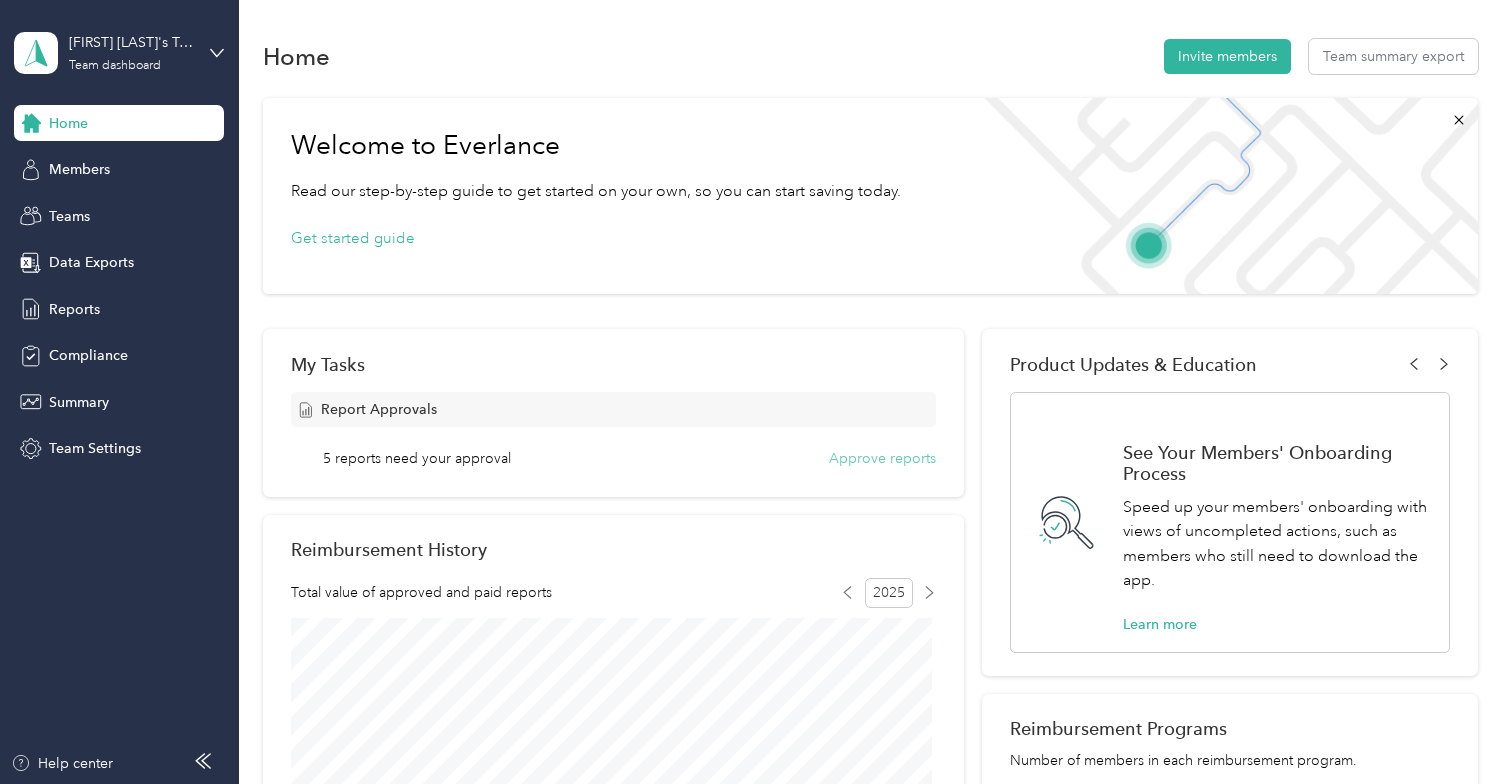 click on "Approve reports" at bounding box center [882, 458] 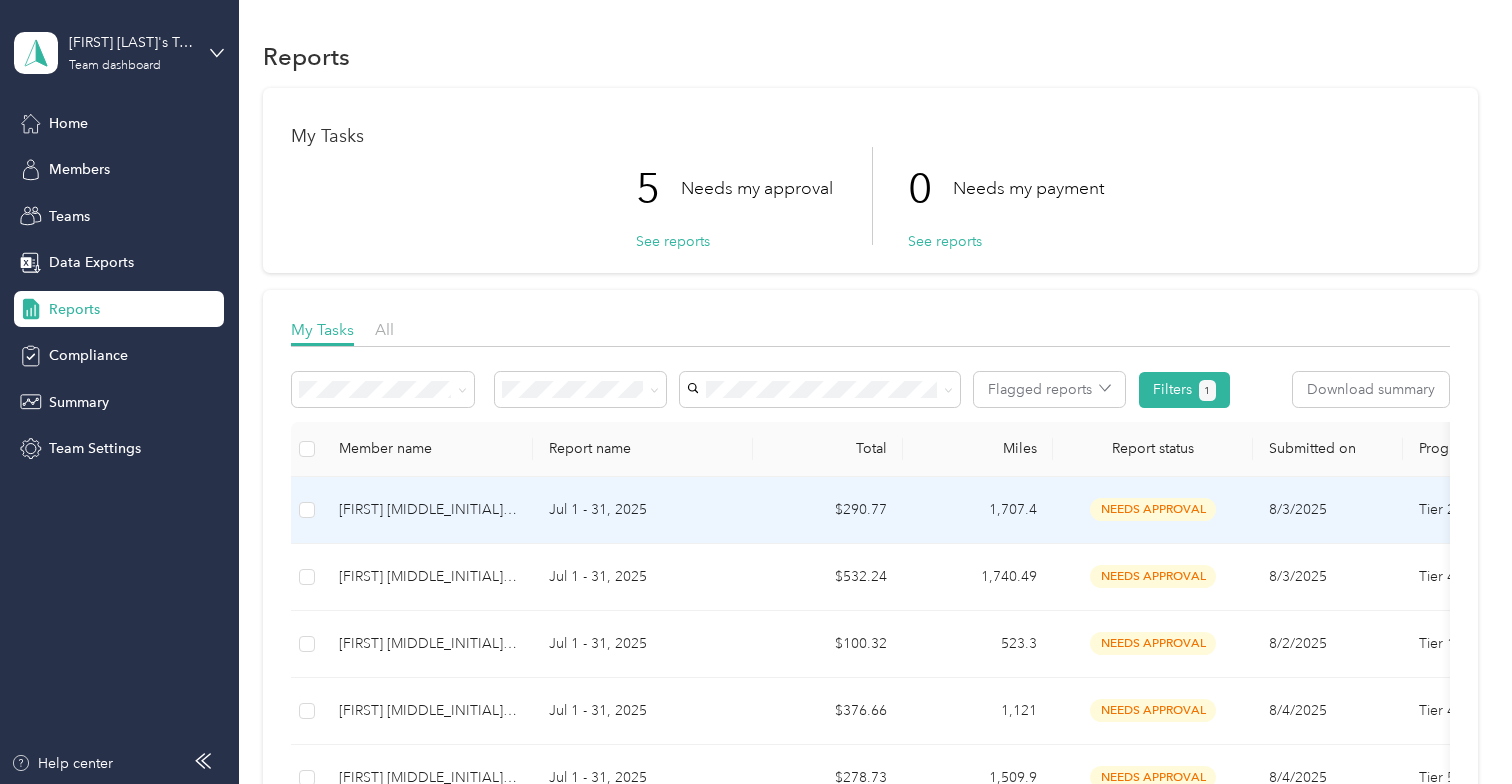 click on "$290.77" at bounding box center [828, 510] 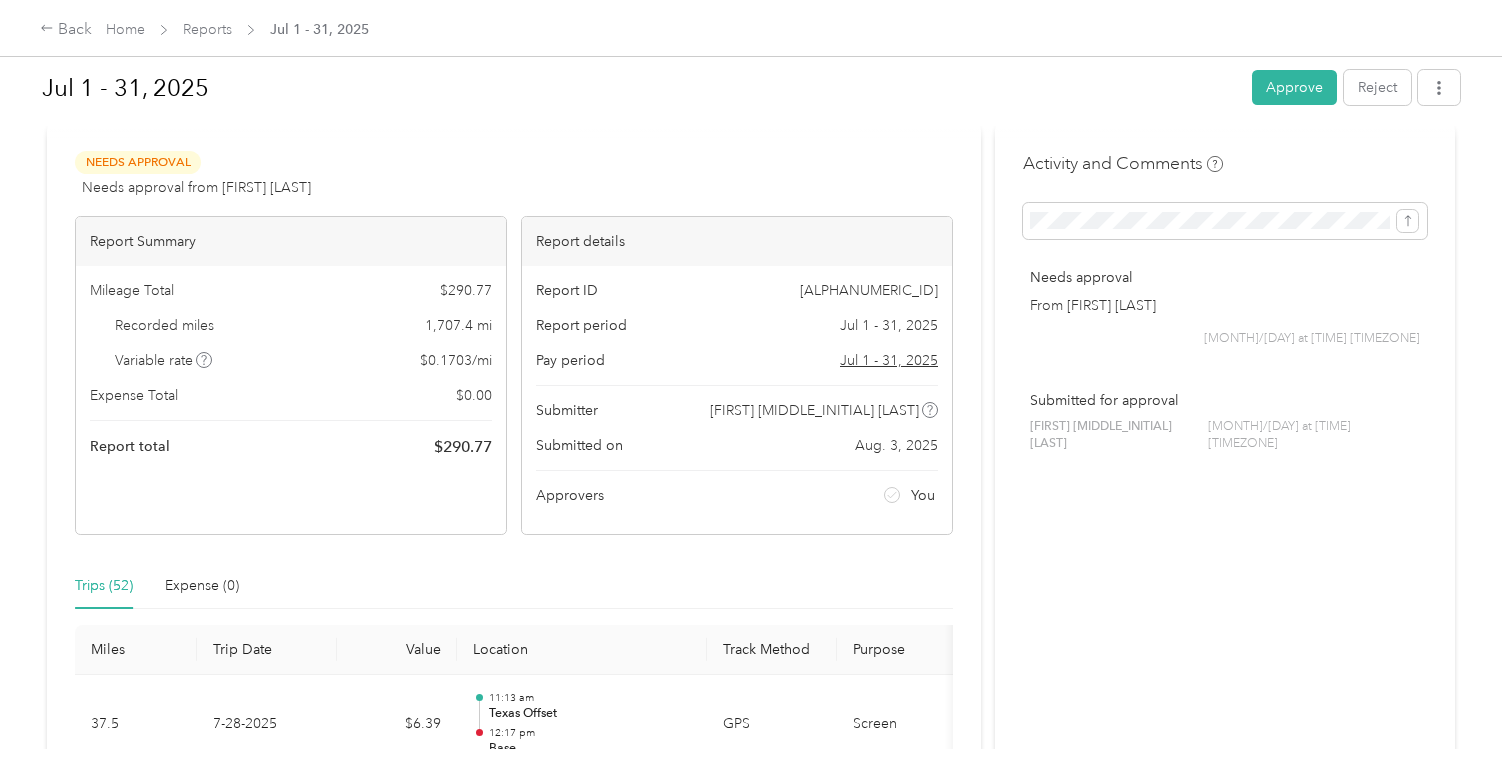 scroll, scrollTop: 67, scrollLeft: 0, axis: vertical 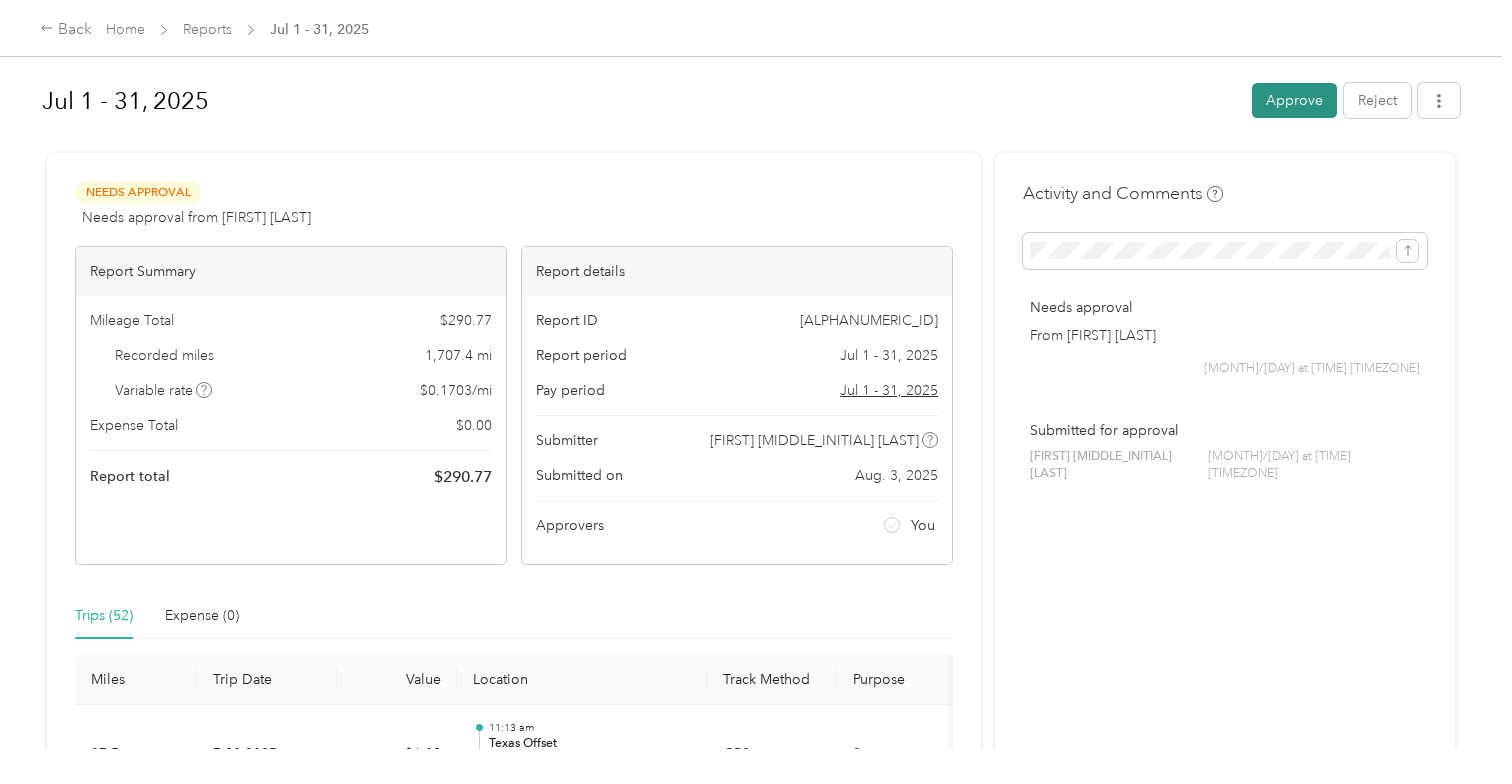 click on "Approve" at bounding box center [1294, 100] 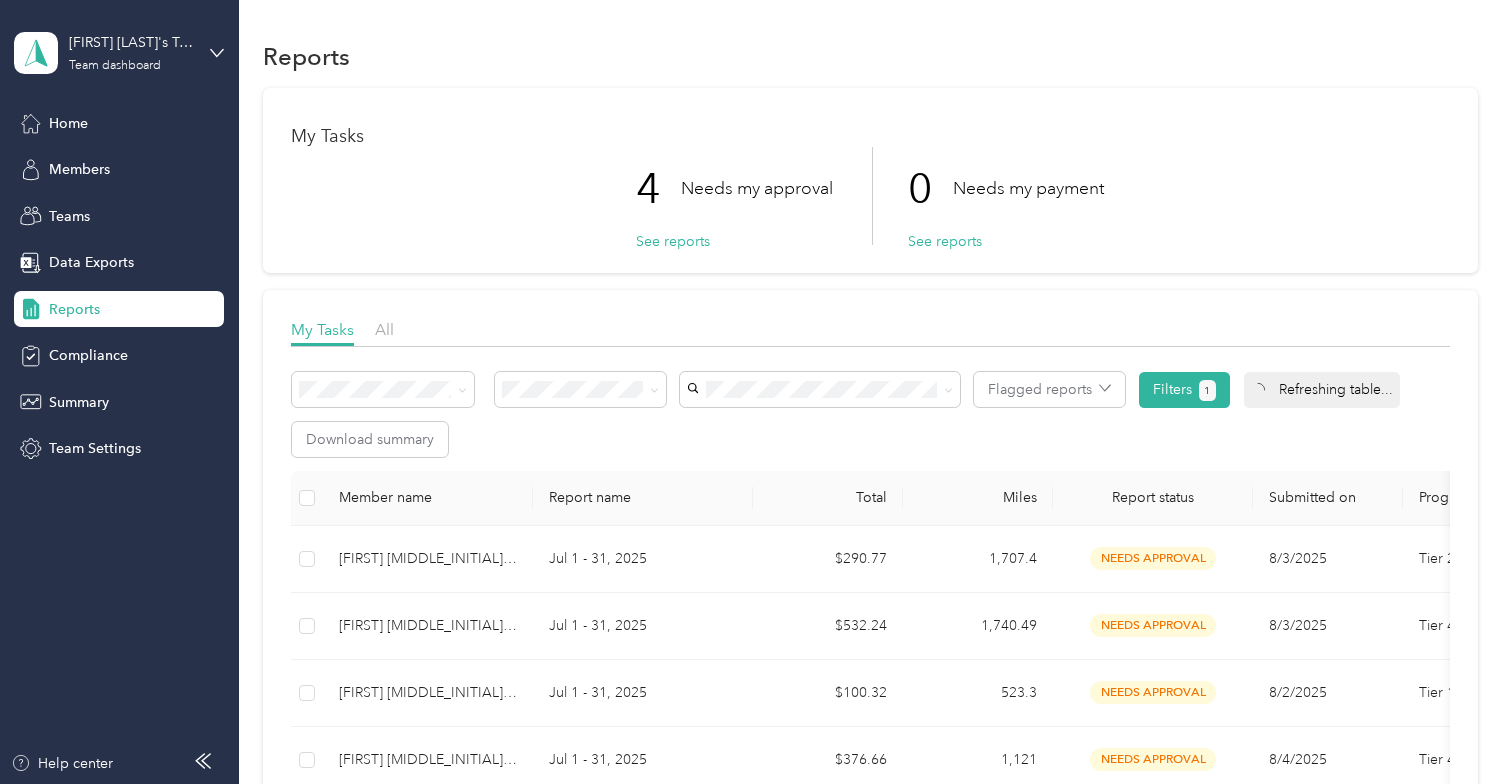 scroll, scrollTop: 150, scrollLeft: 0, axis: vertical 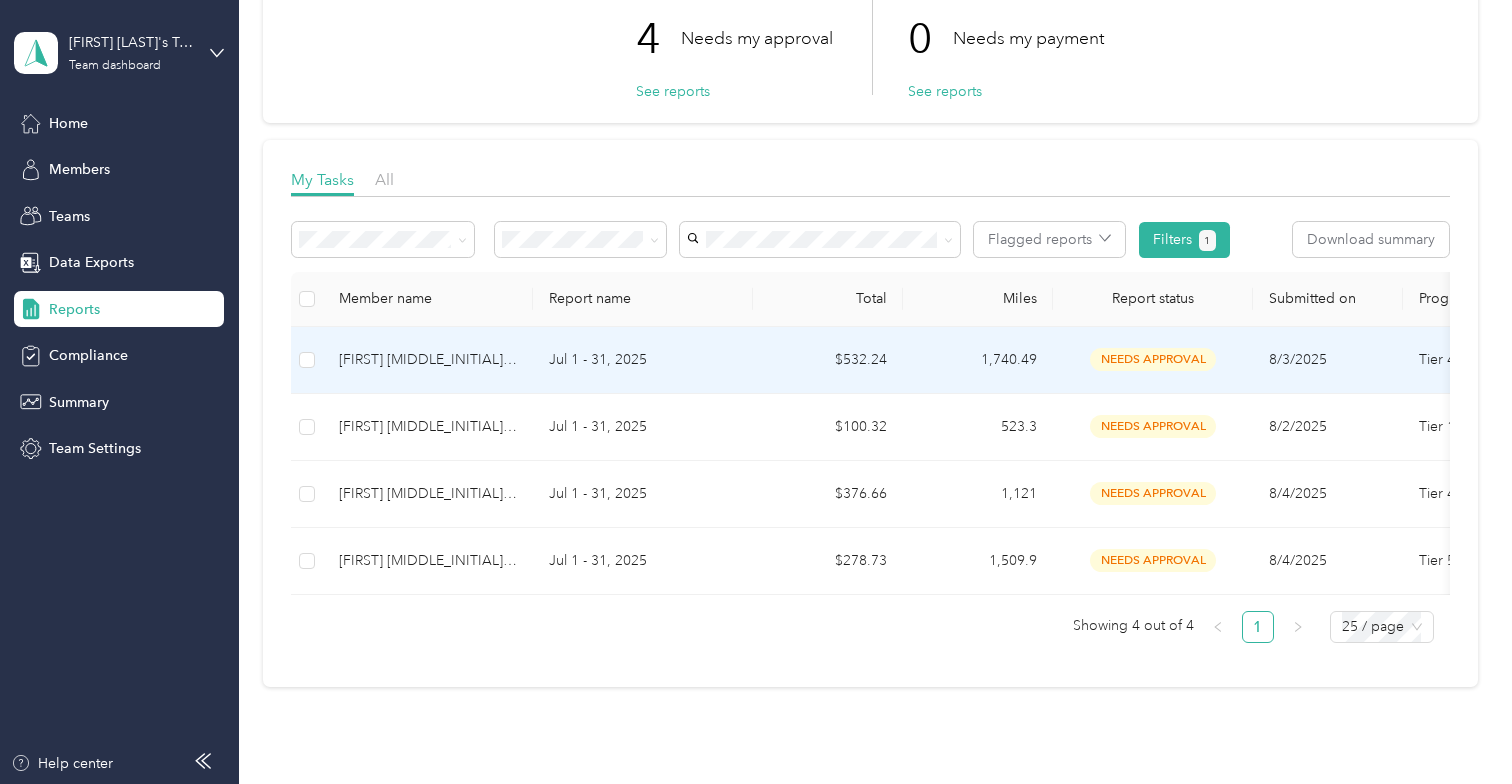 click on "Jul 1 - 31, 2025" at bounding box center [643, 360] 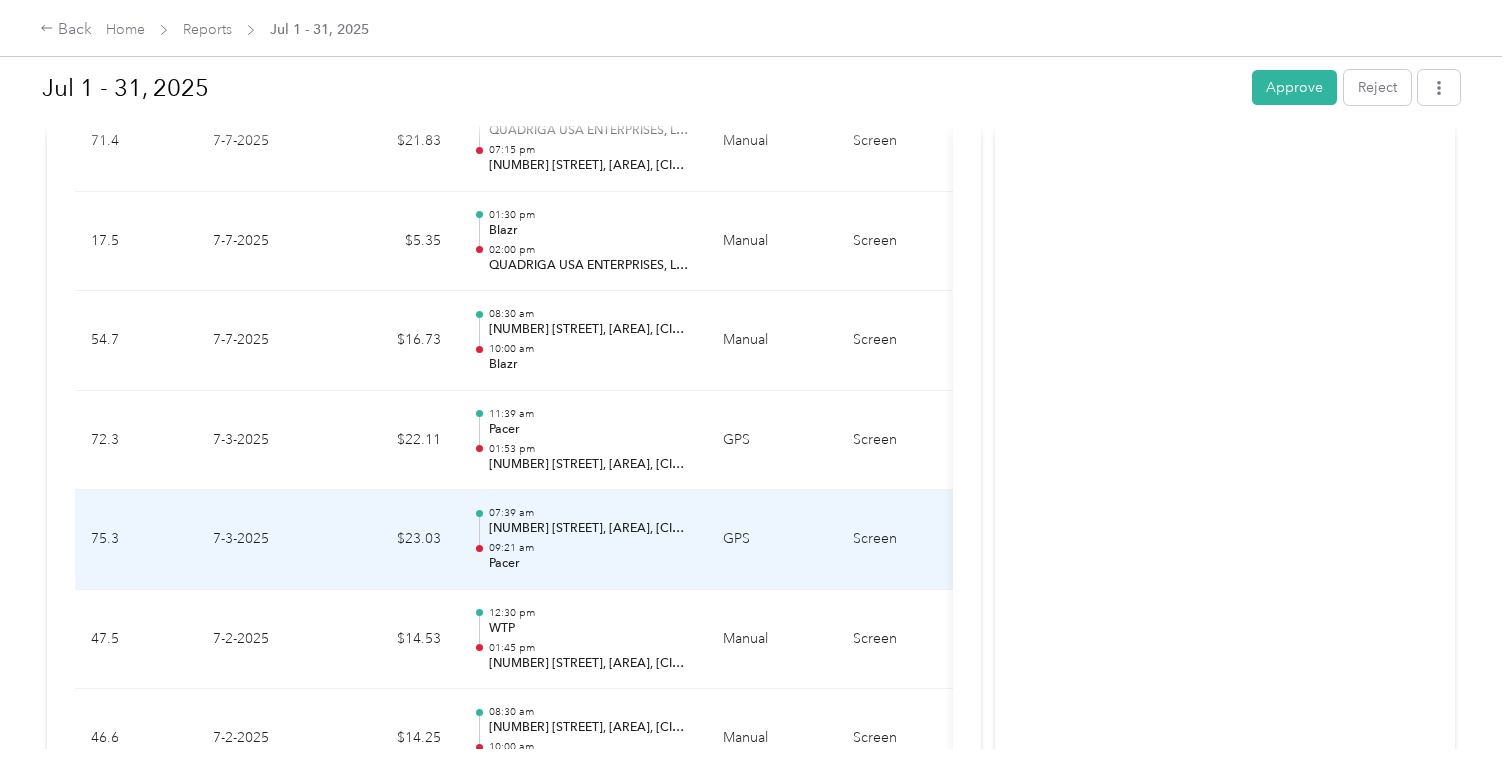 scroll, scrollTop: 5084, scrollLeft: 0, axis: vertical 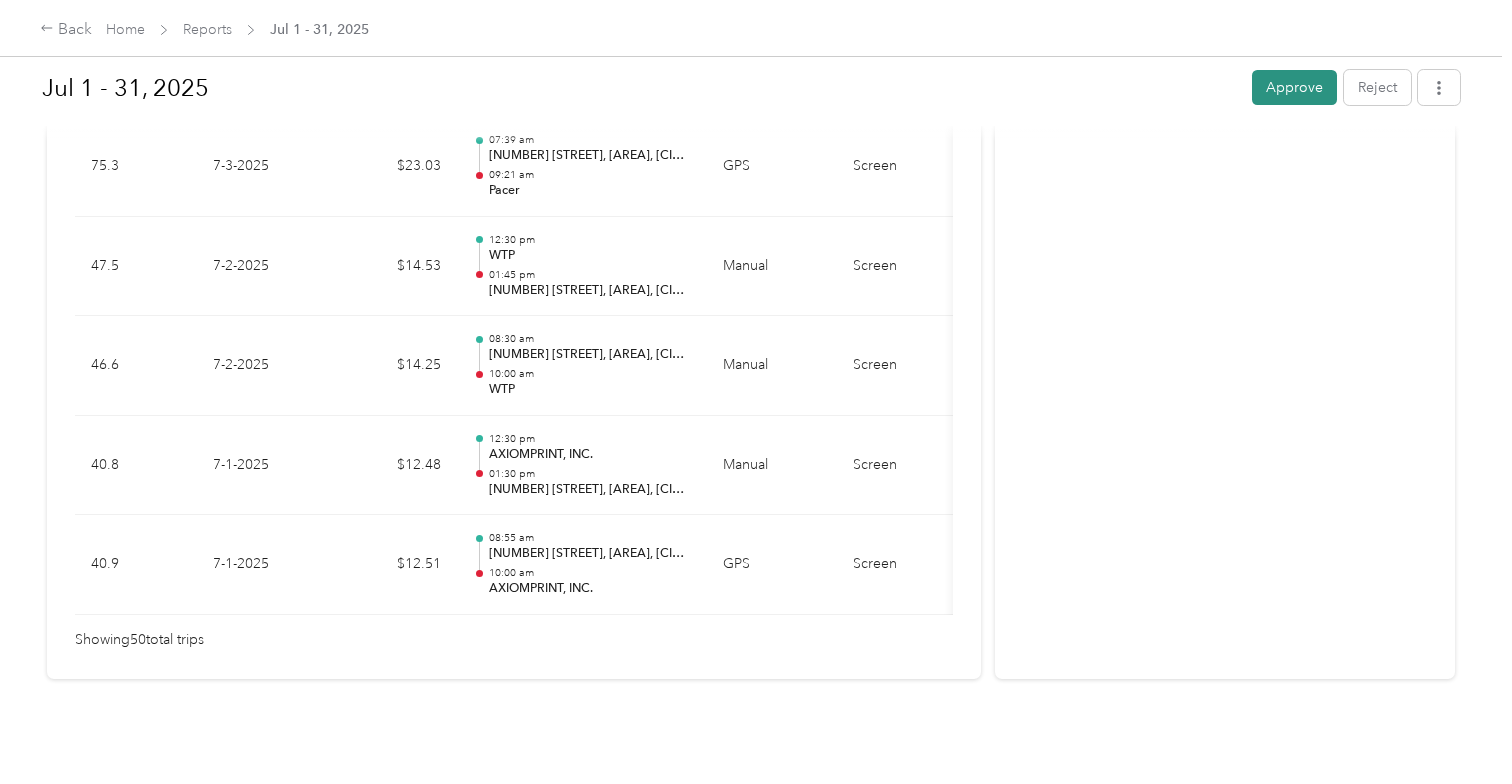 click on "Approve" at bounding box center [1294, 87] 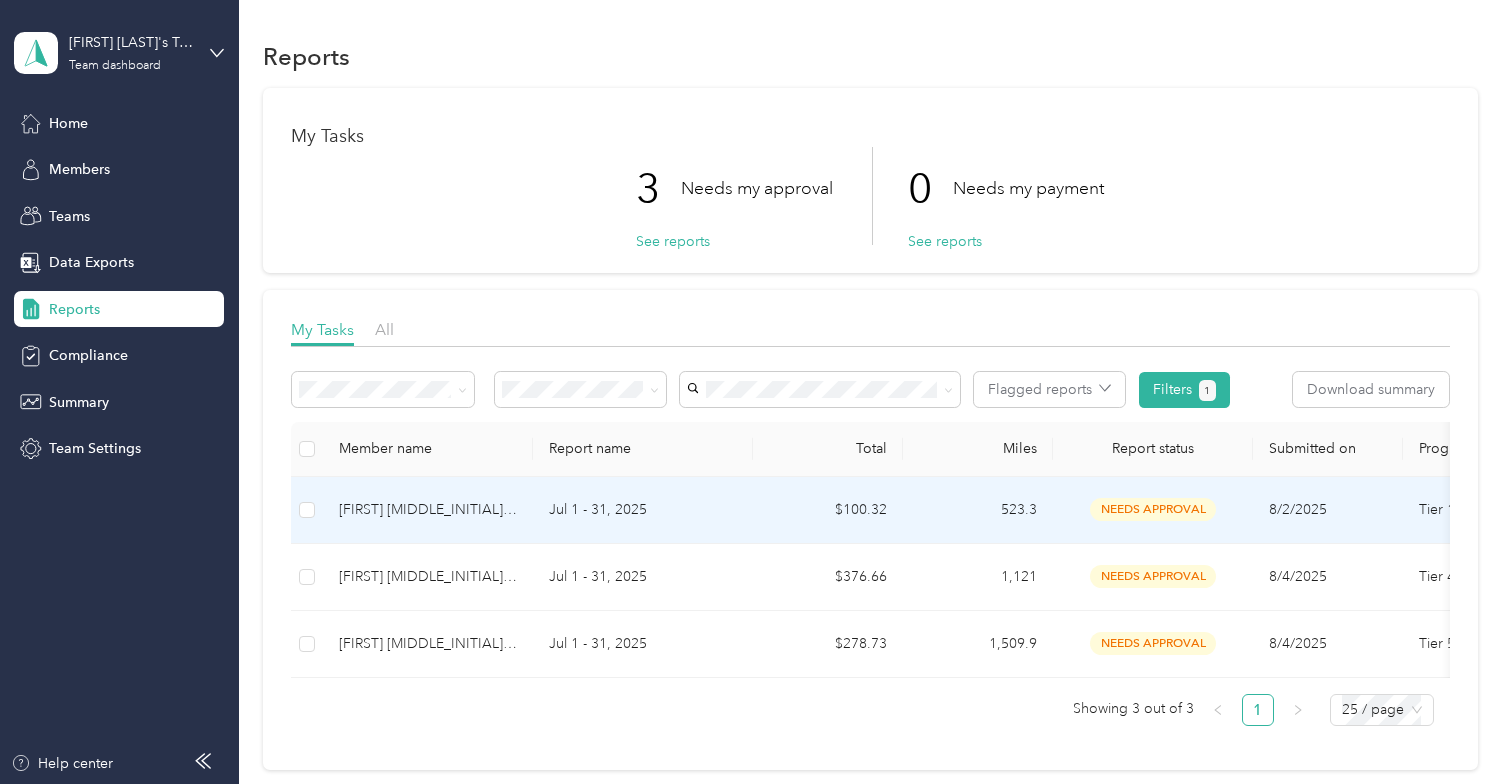 click on "Jul 1 - 31, 2025" at bounding box center [643, 510] 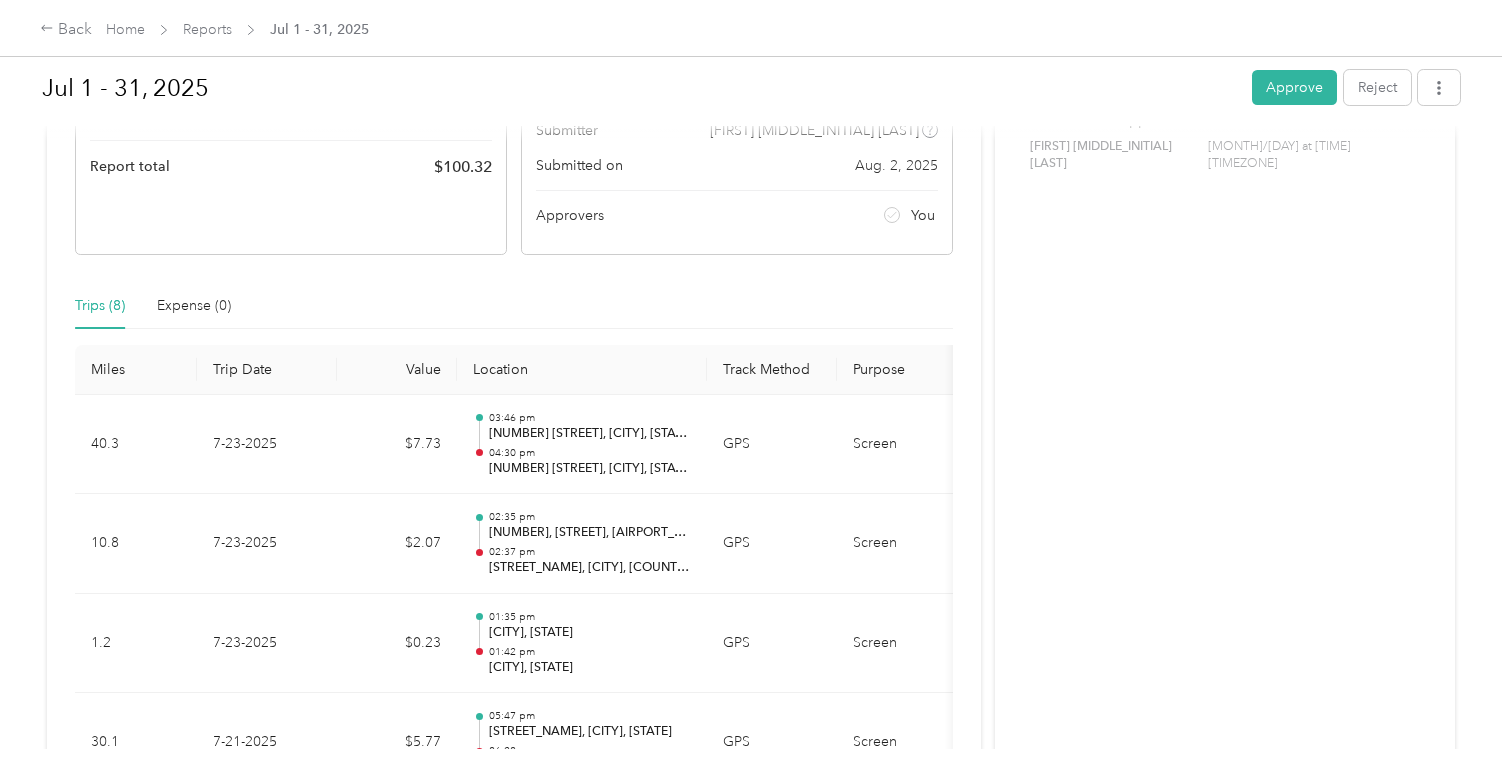 scroll, scrollTop: 309, scrollLeft: 0, axis: vertical 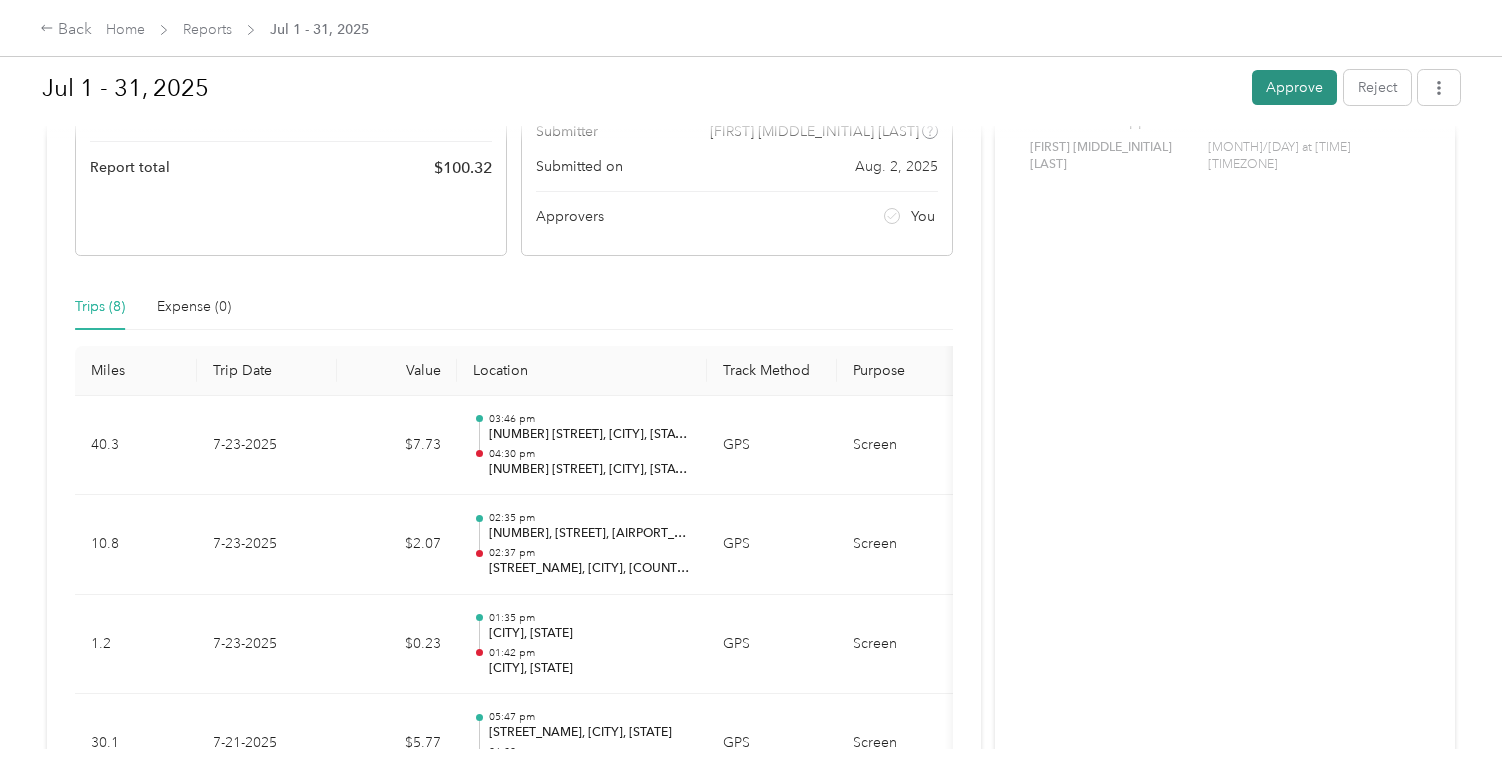 click on "Approve" at bounding box center (1294, 87) 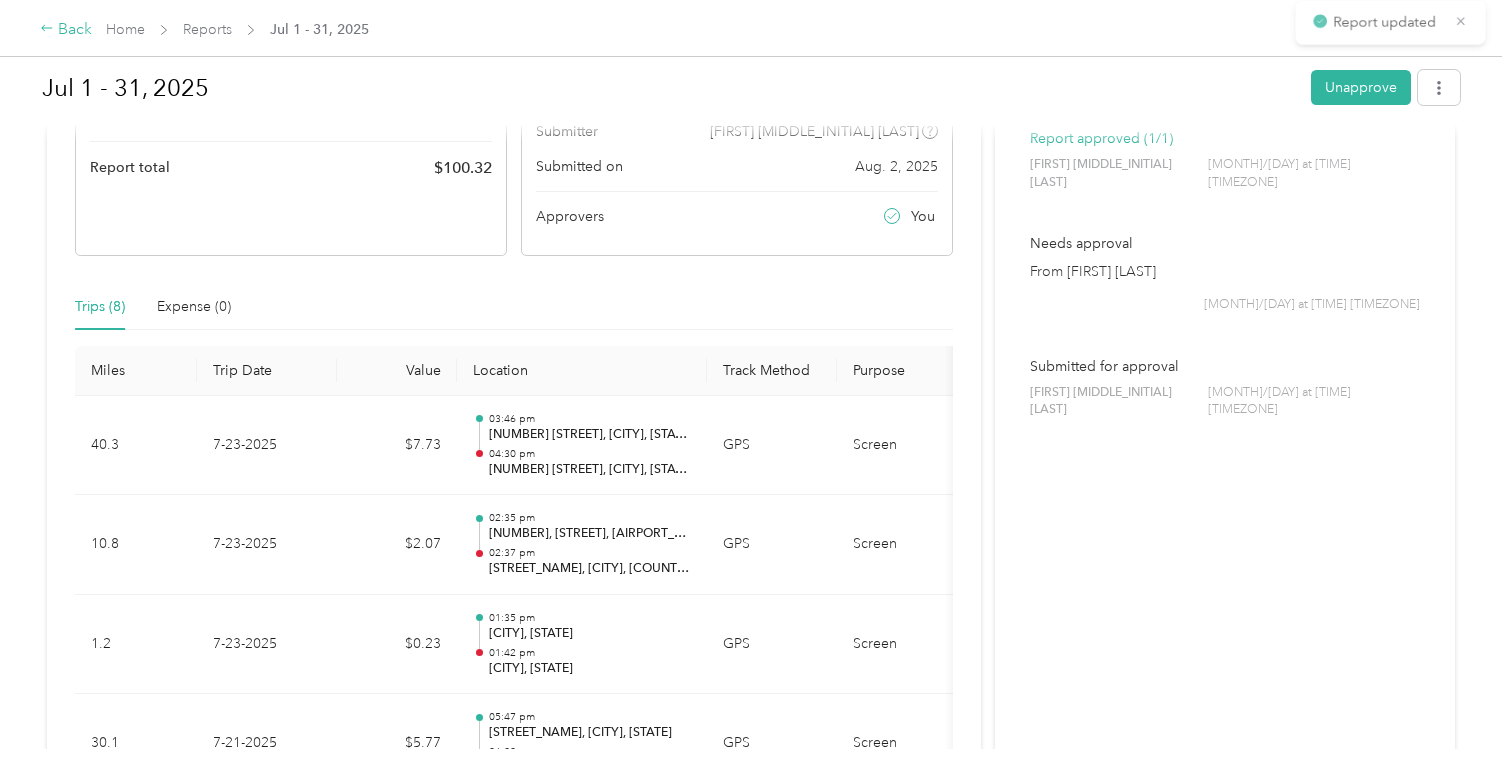 click on "Back" at bounding box center [66, 30] 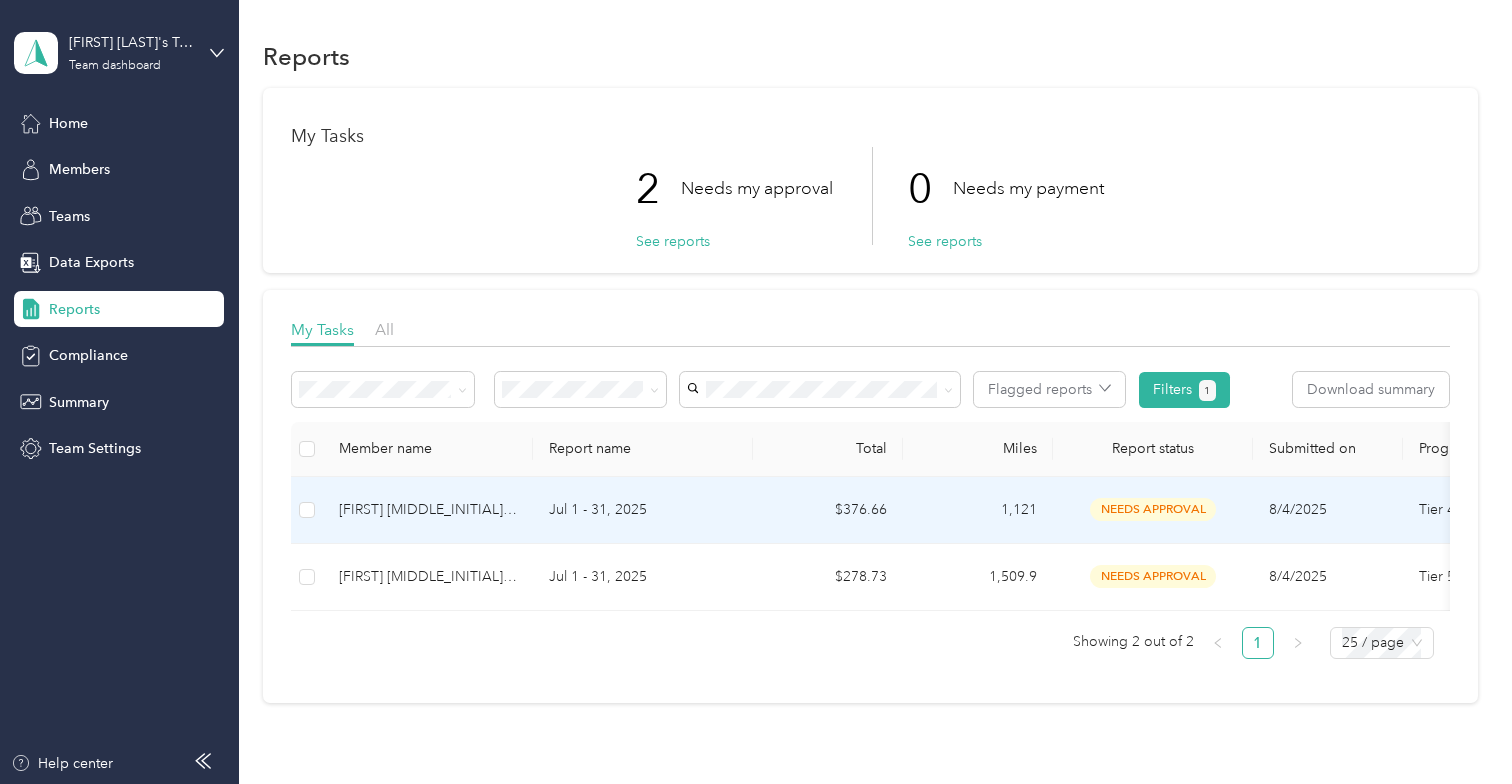 click on "Jul 1 - 31, 2025" at bounding box center (643, 510) 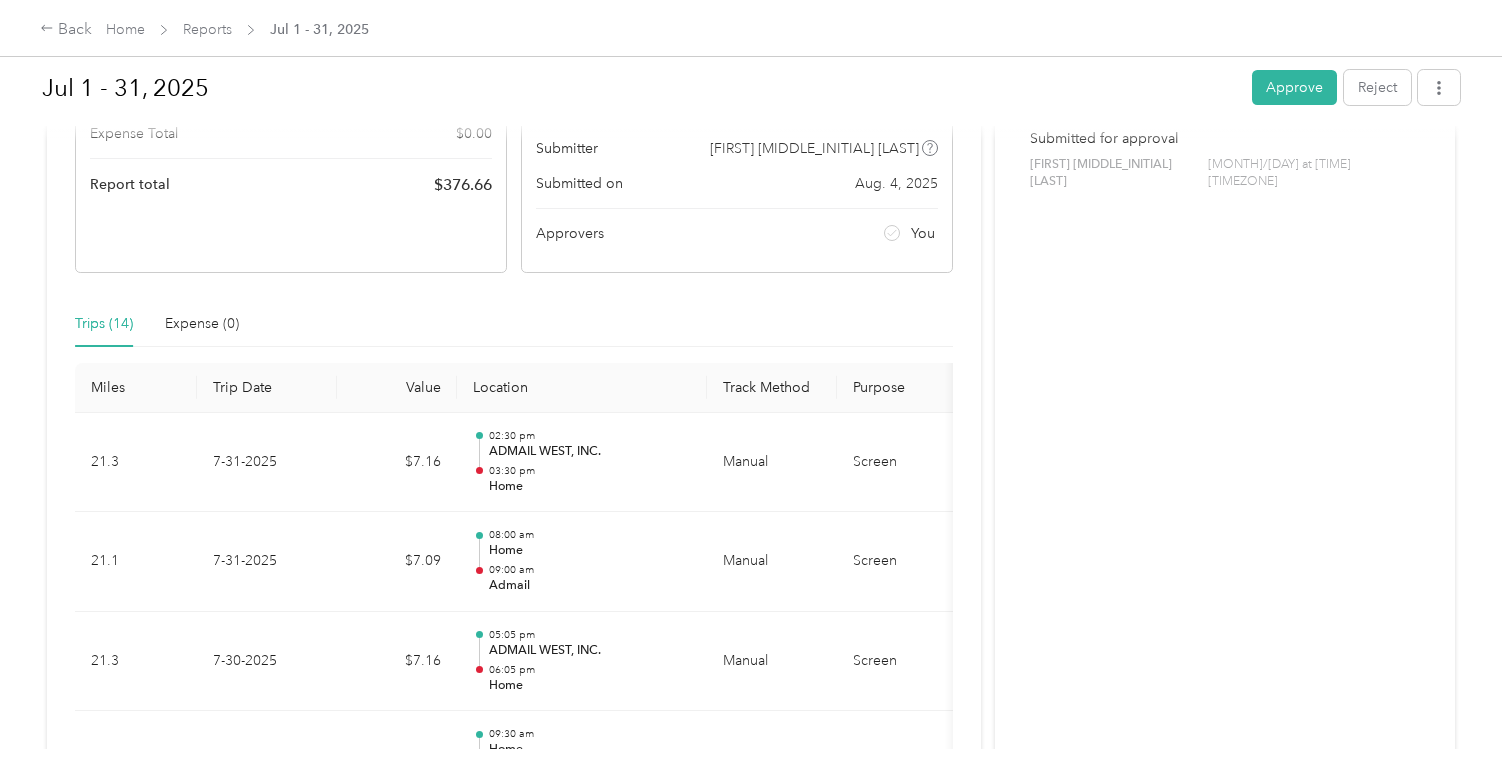scroll, scrollTop: 0, scrollLeft: 0, axis: both 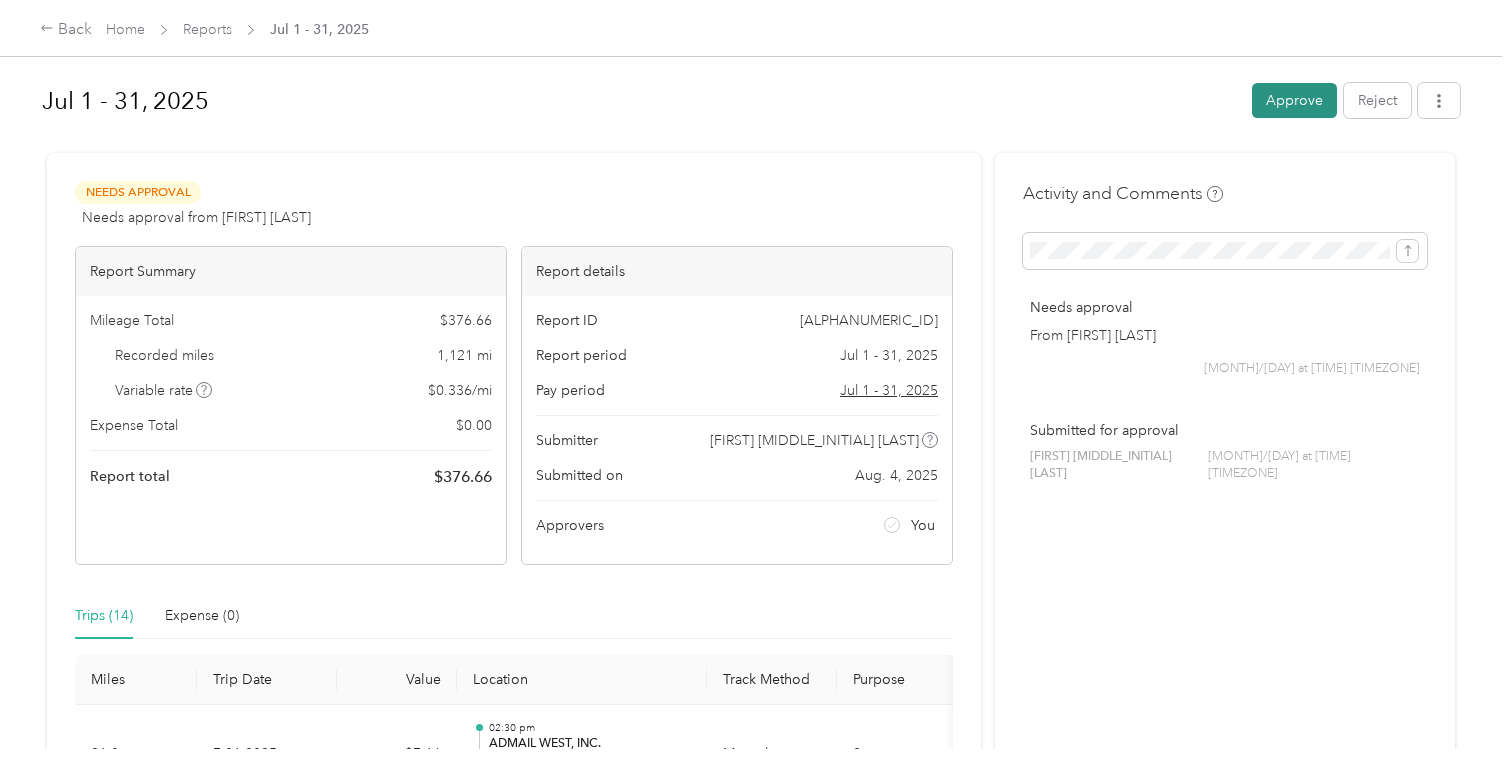 click on "Approve" at bounding box center [1294, 100] 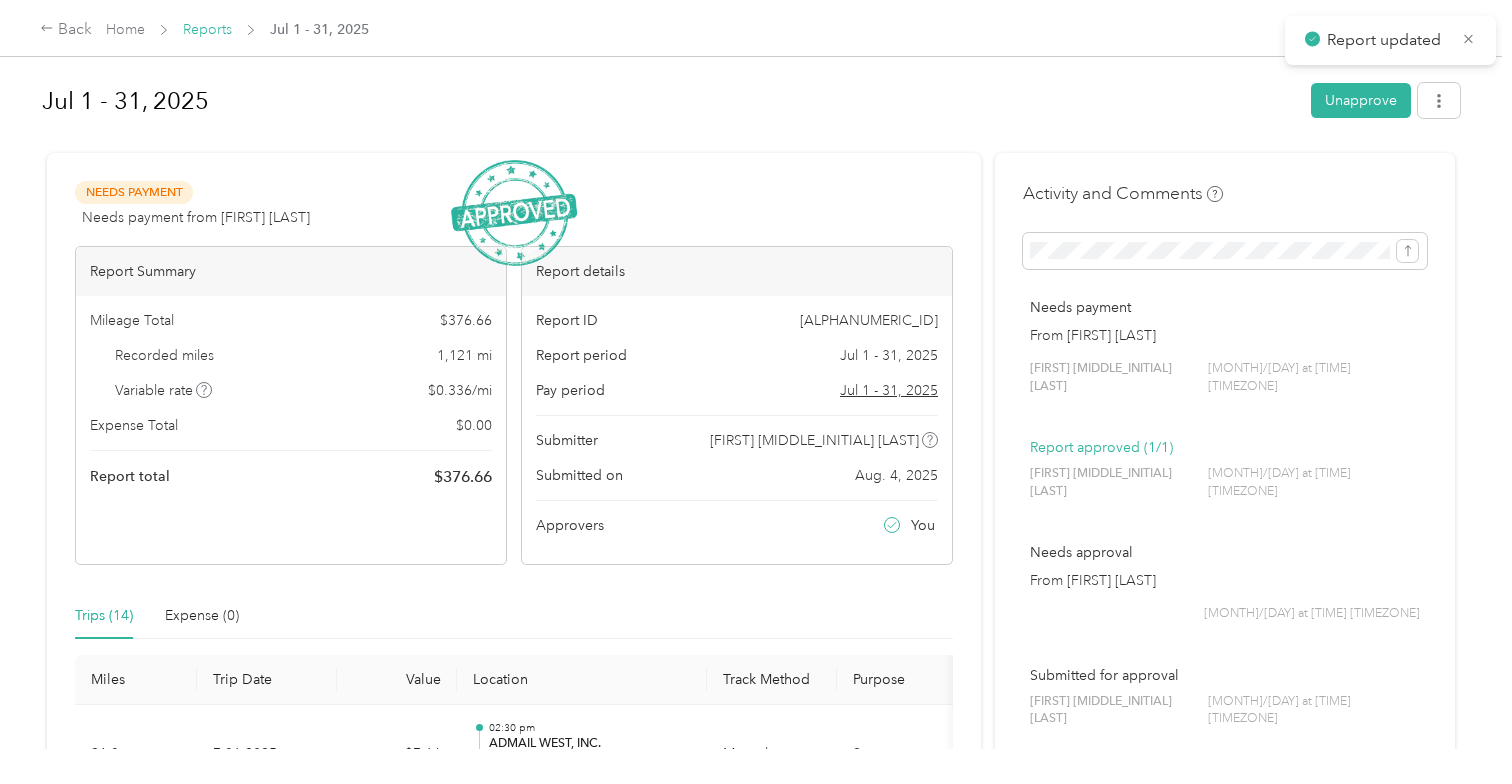 click on "Reports" at bounding box center (207, 29) 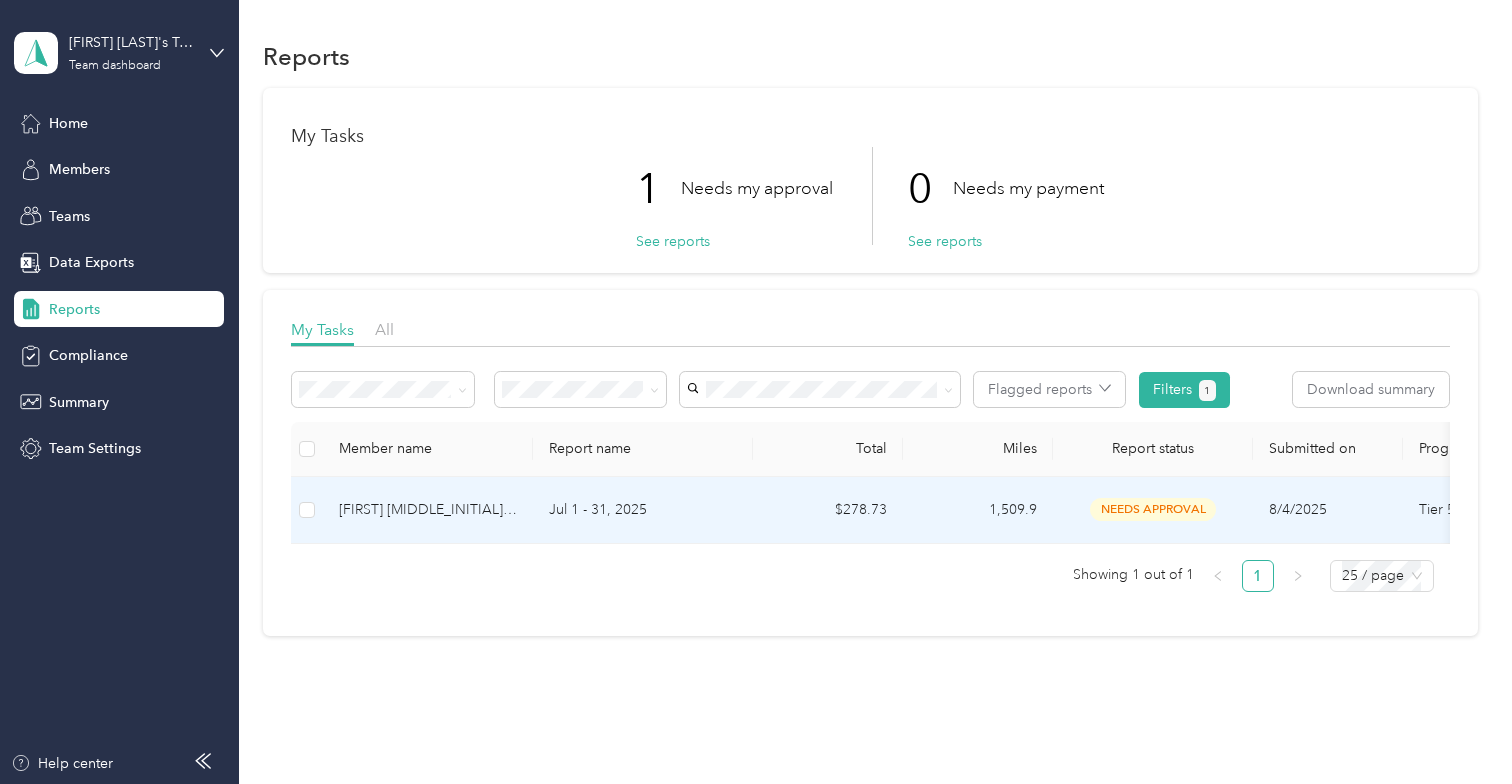 click on "Jul 1 - 31, 2025" at bounding box center (643, 510) 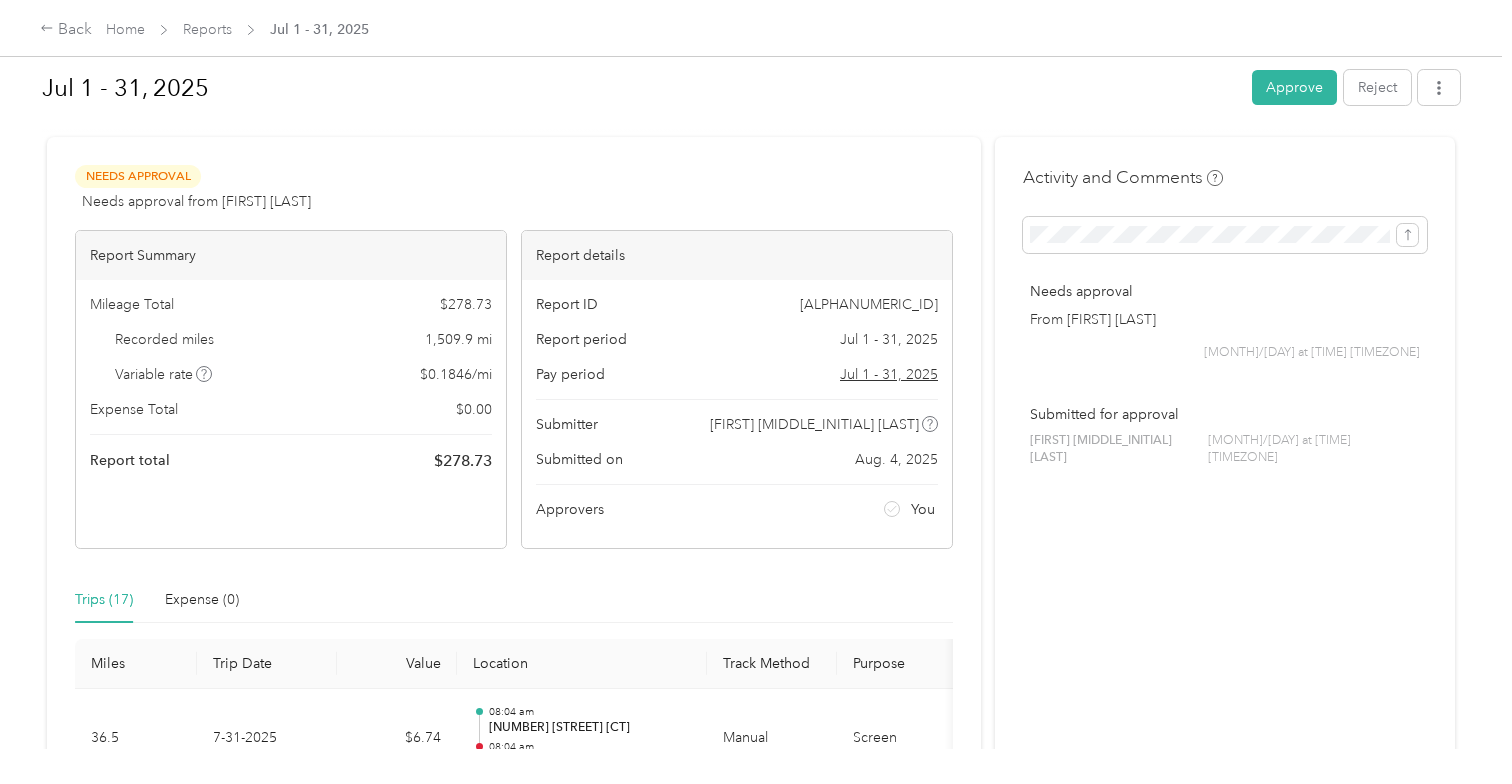 scroll, scrollTop: 0, scrollLeft: 0, axis: both 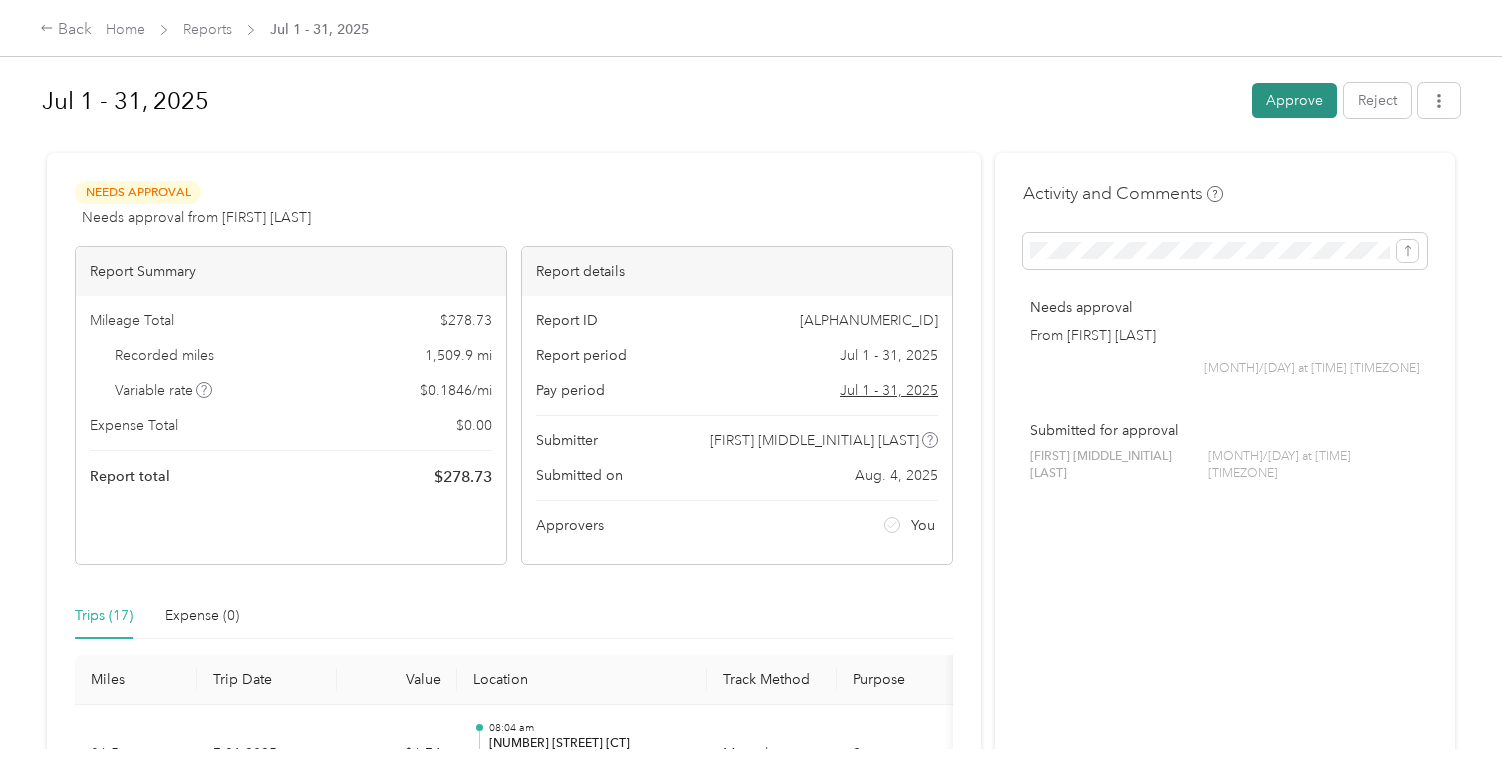 click on "Approve" at bounding box center [1294, 100] 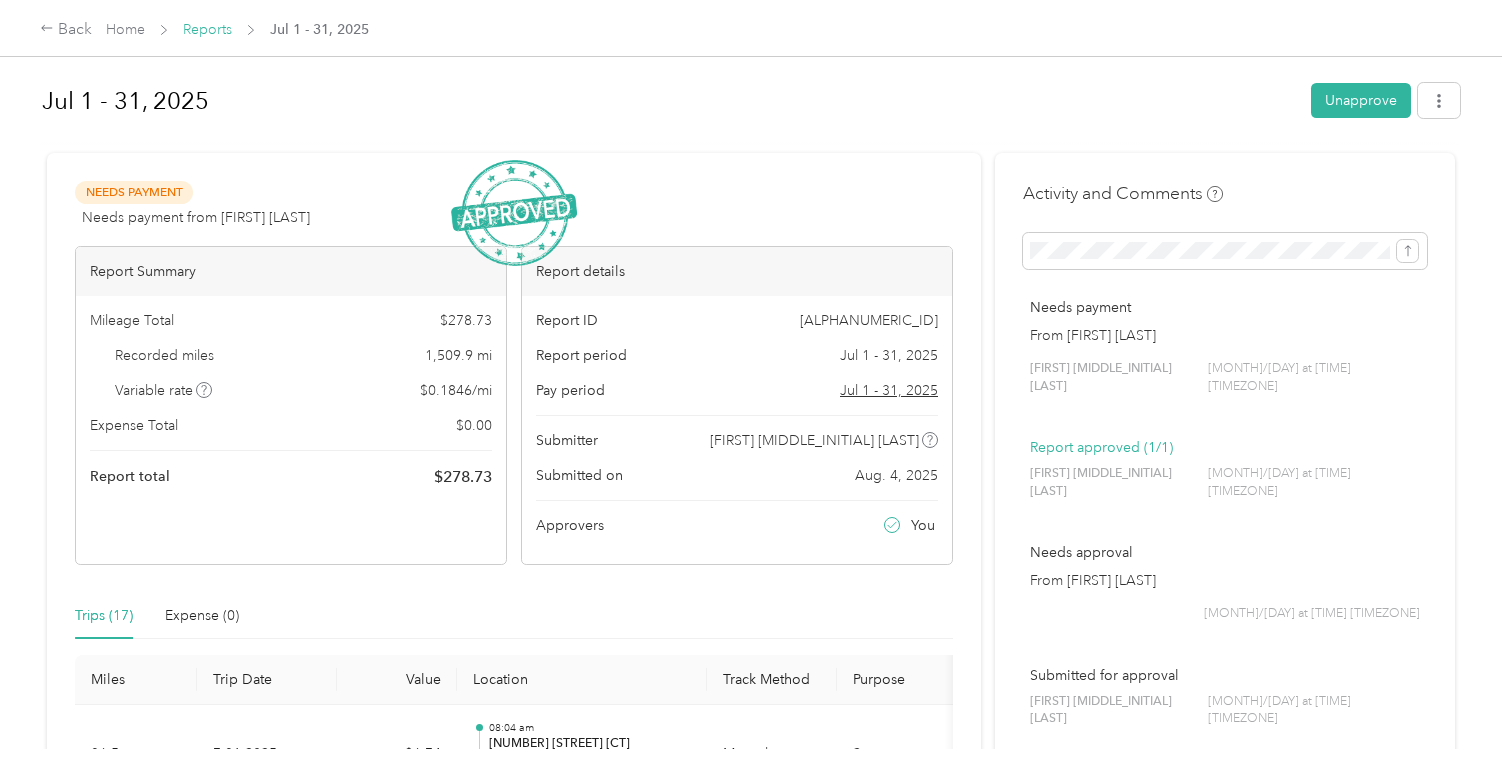 click on "Reports" at bounding box center (207, 29) 